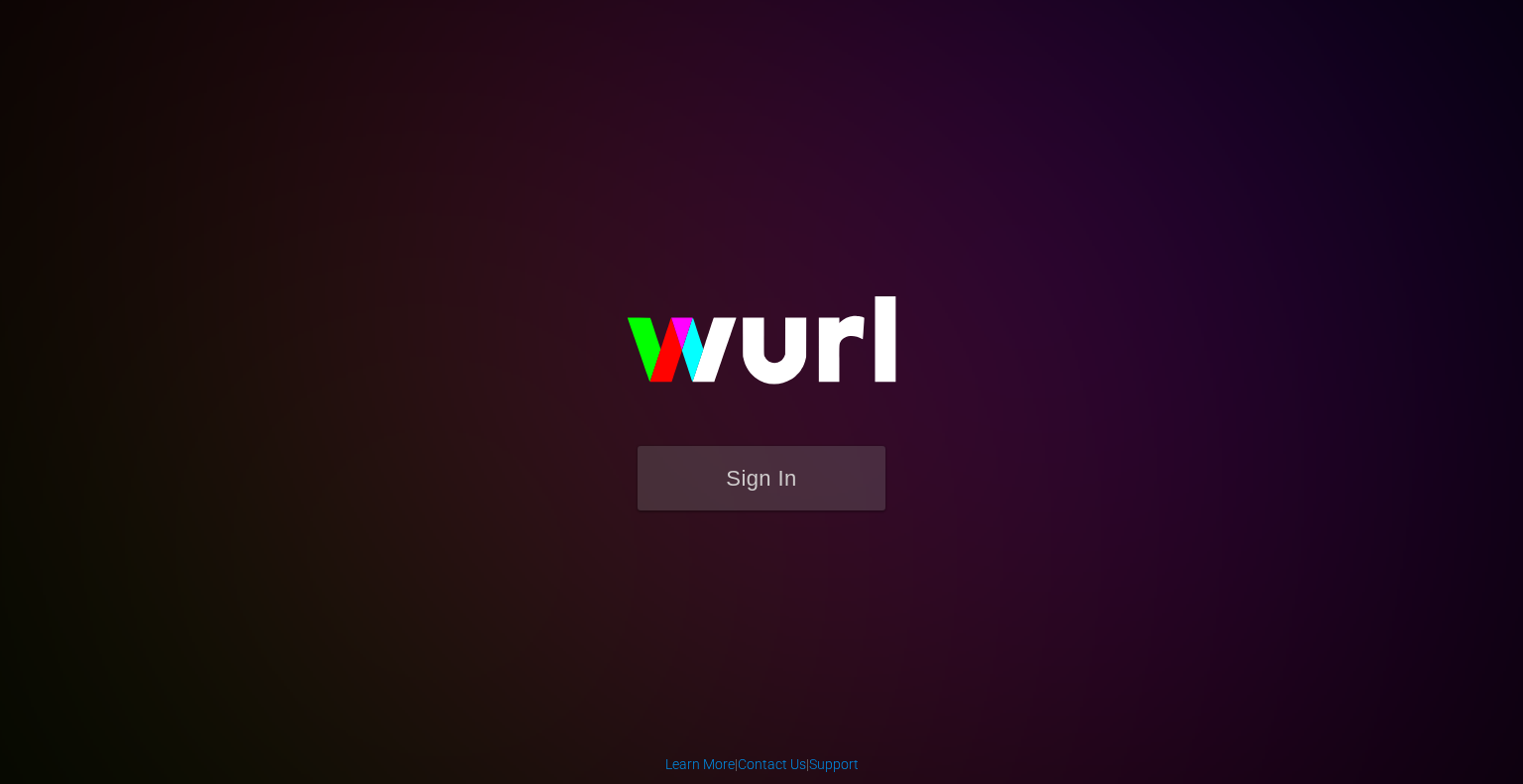 scroll, scrollTop: 0, scrollLeft: 0, axis: both 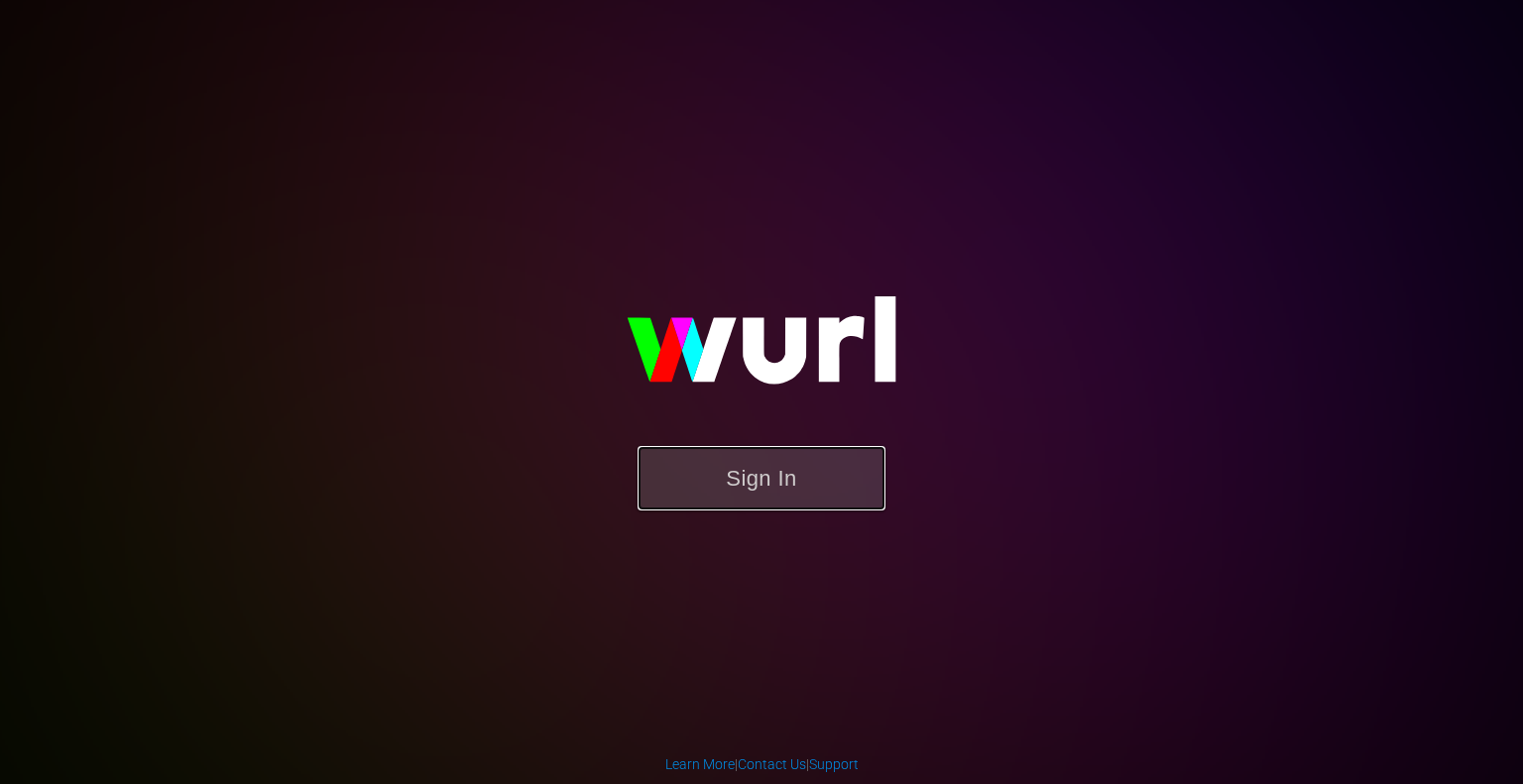 click on "Sign In" at bounding box center (762, 478) 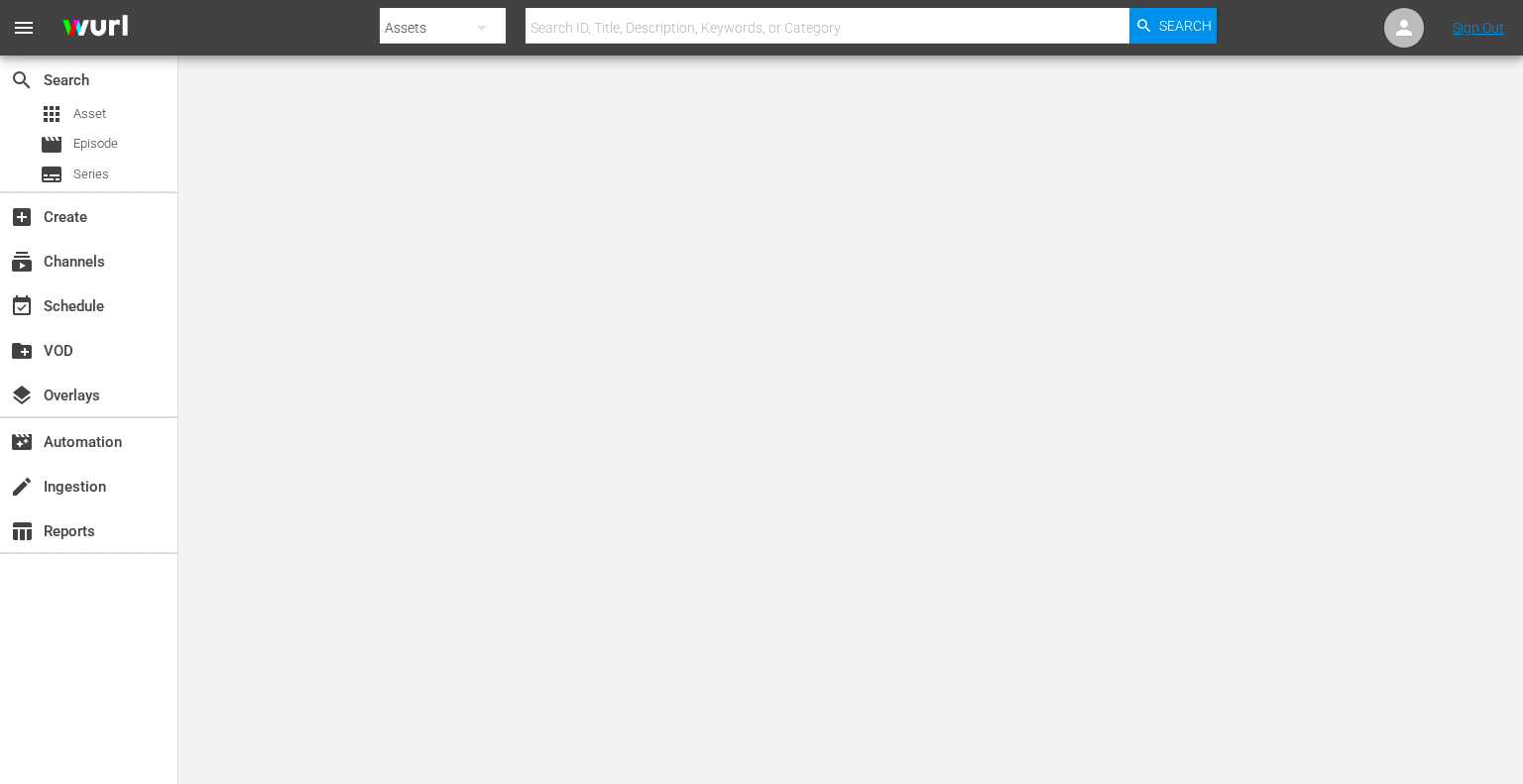scroll, scrollTop: 0, scrollLeft: 0, axis: both 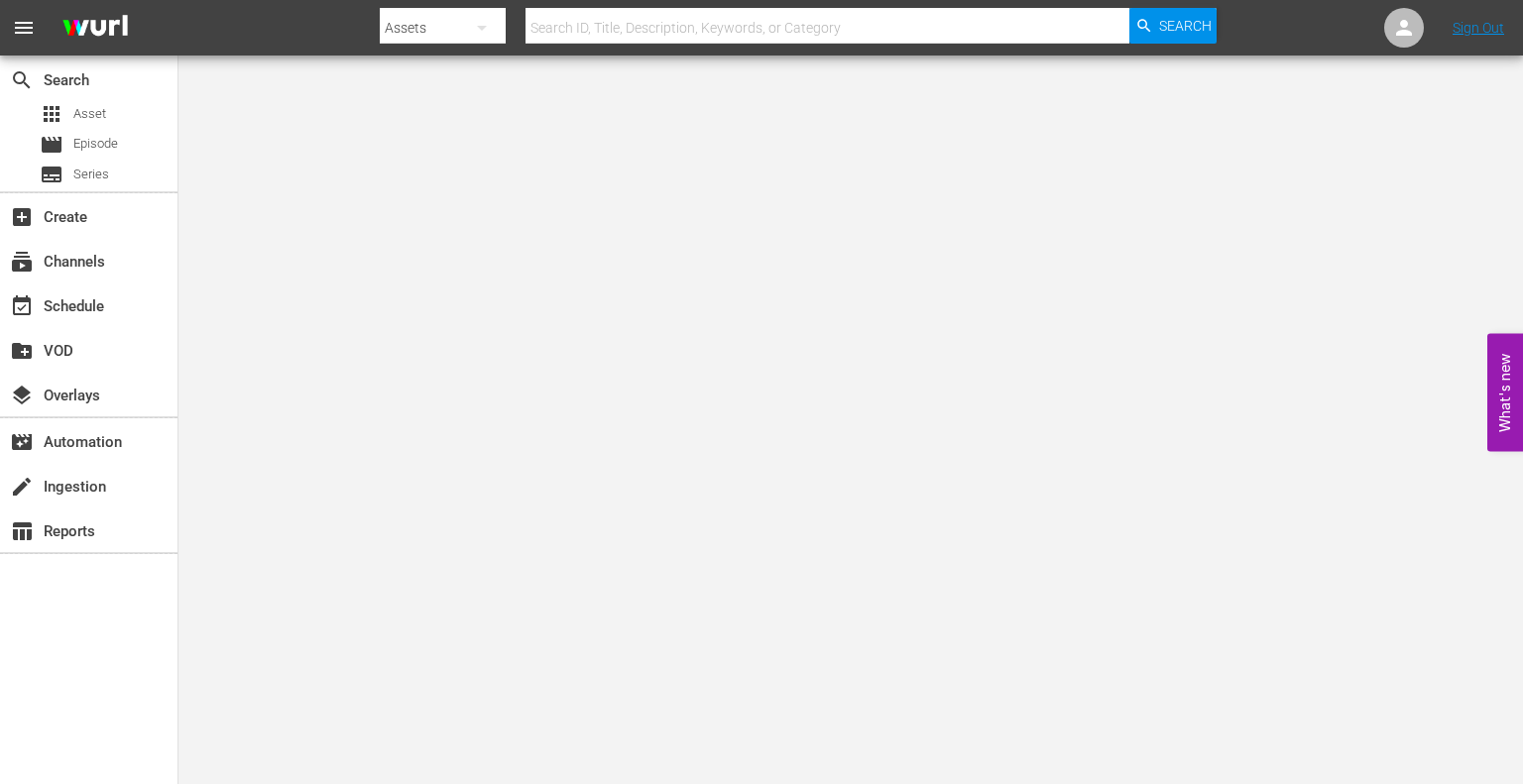 click on "menu Search By Assets Search ID, Title, Description, Keywords, or Category Search Sign Out search   Search apps Asset movie Episode subtitles Series add_box   Create subscriptions   Channels event_available   Schedule create_new_folder   VOD layers   Overlays movie_filter   Automation create   Ingestion table_chart   Reports
What's new 0" at bounding box center (762, 392) 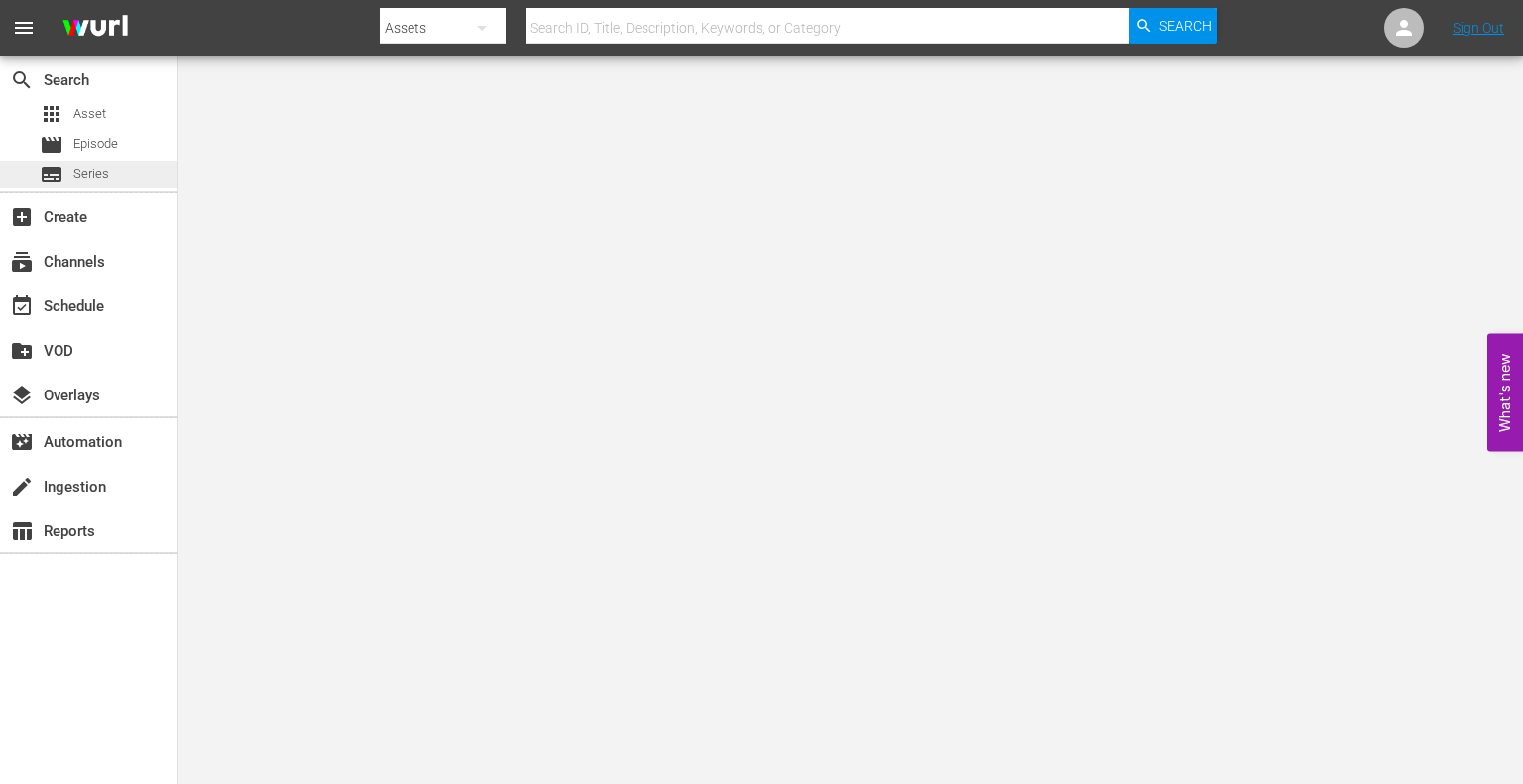 click on "subtitles Series" at bounding box center (88, 174) 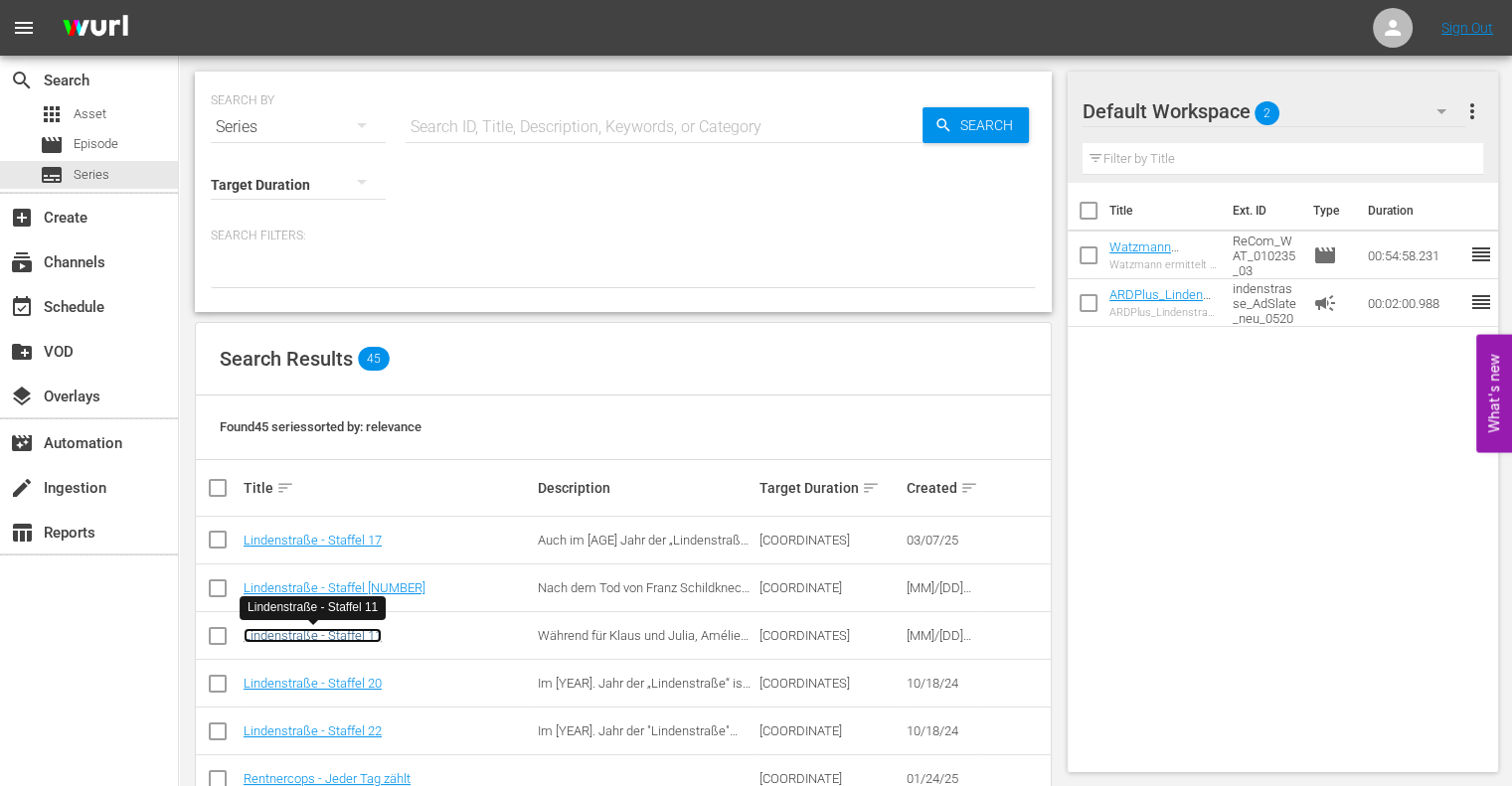 click on "Lindenstraße - Staffel 11" at bounding box center (312, 635) 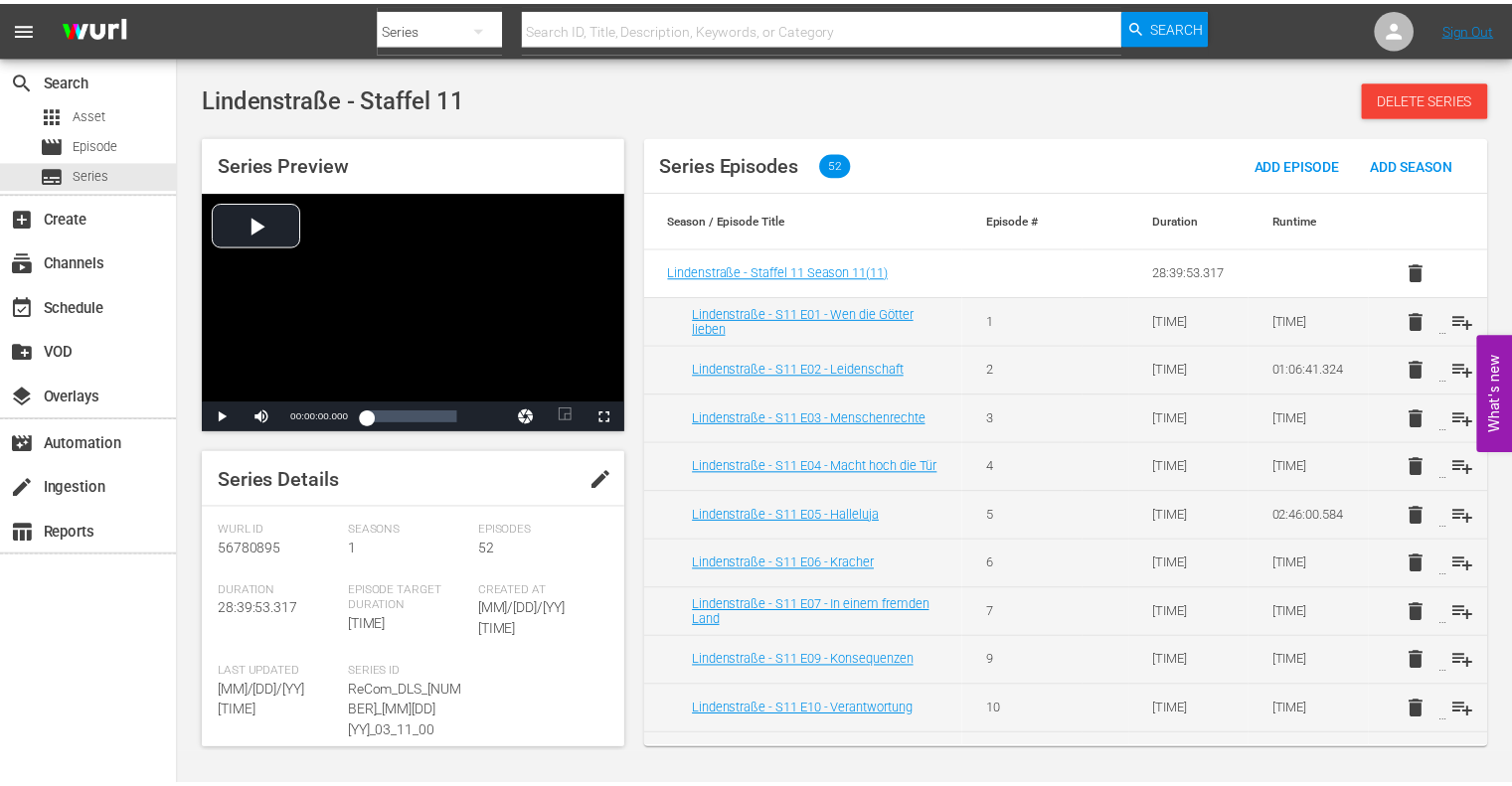 scroll, scrollTop: 428, scrollLeft: 0, axis: vertical 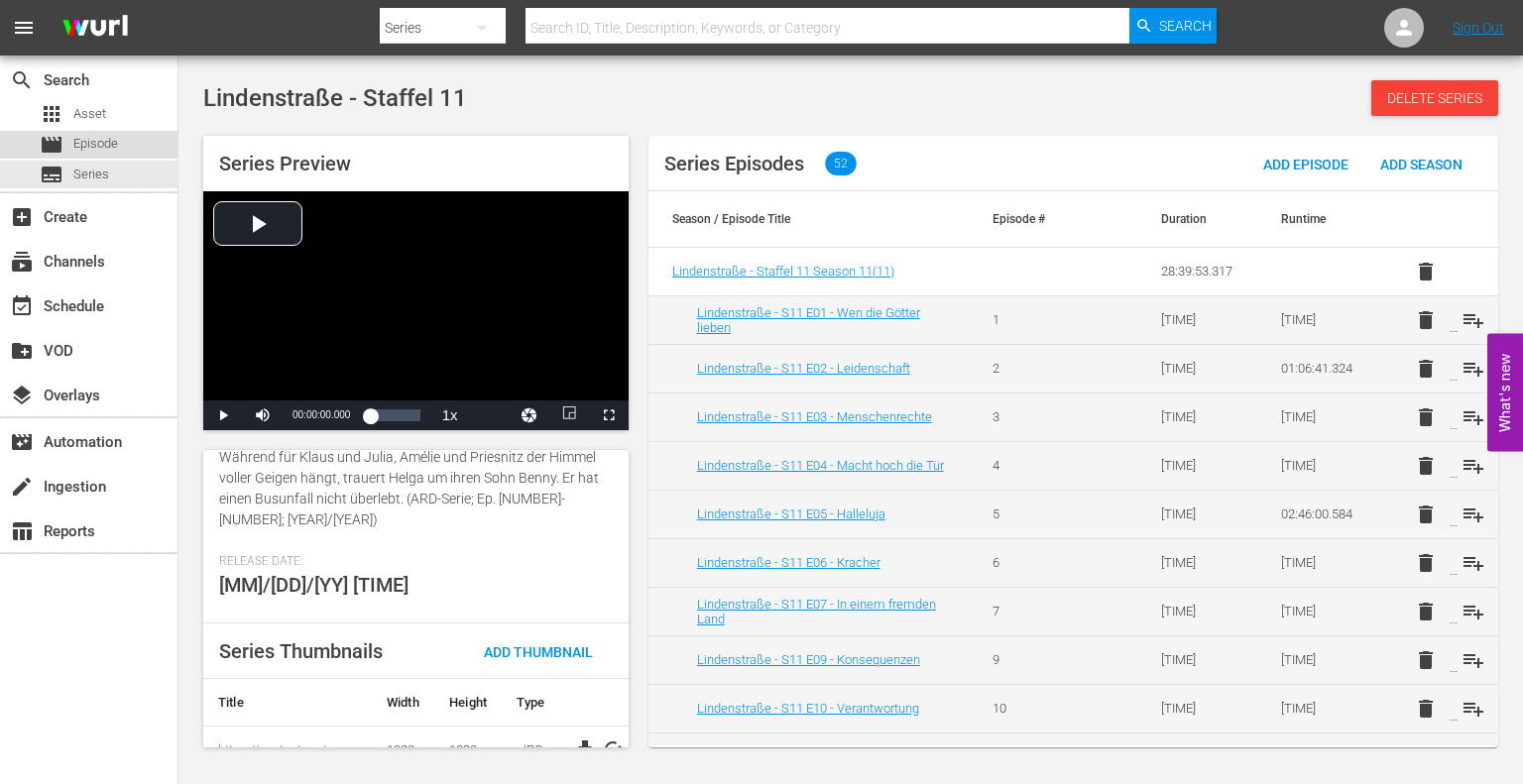 click on "Episode" at bounding box center (95, 144) 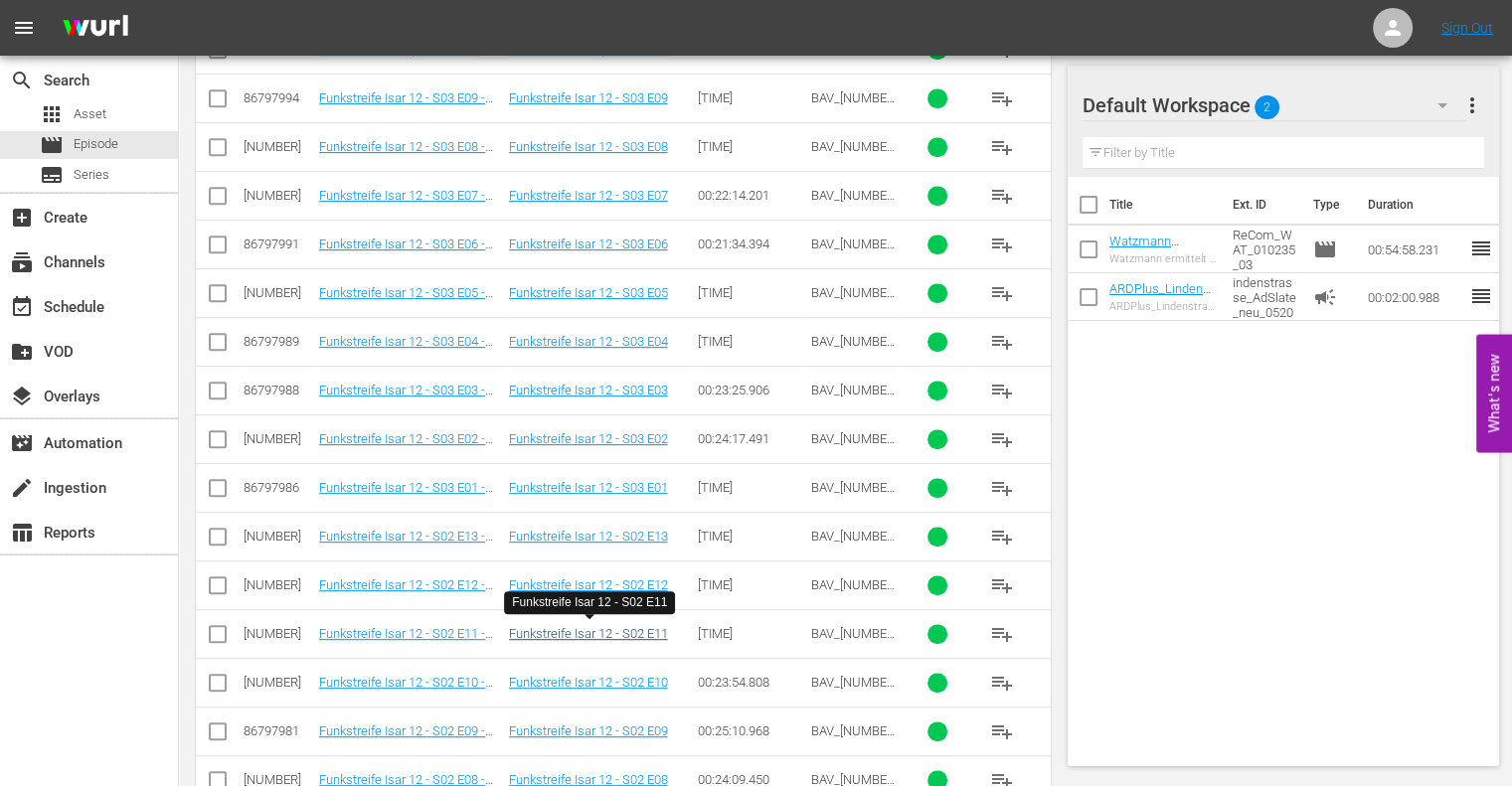 scroll, scrollTop: 1081, scrollLeft: 0, axis: vertical 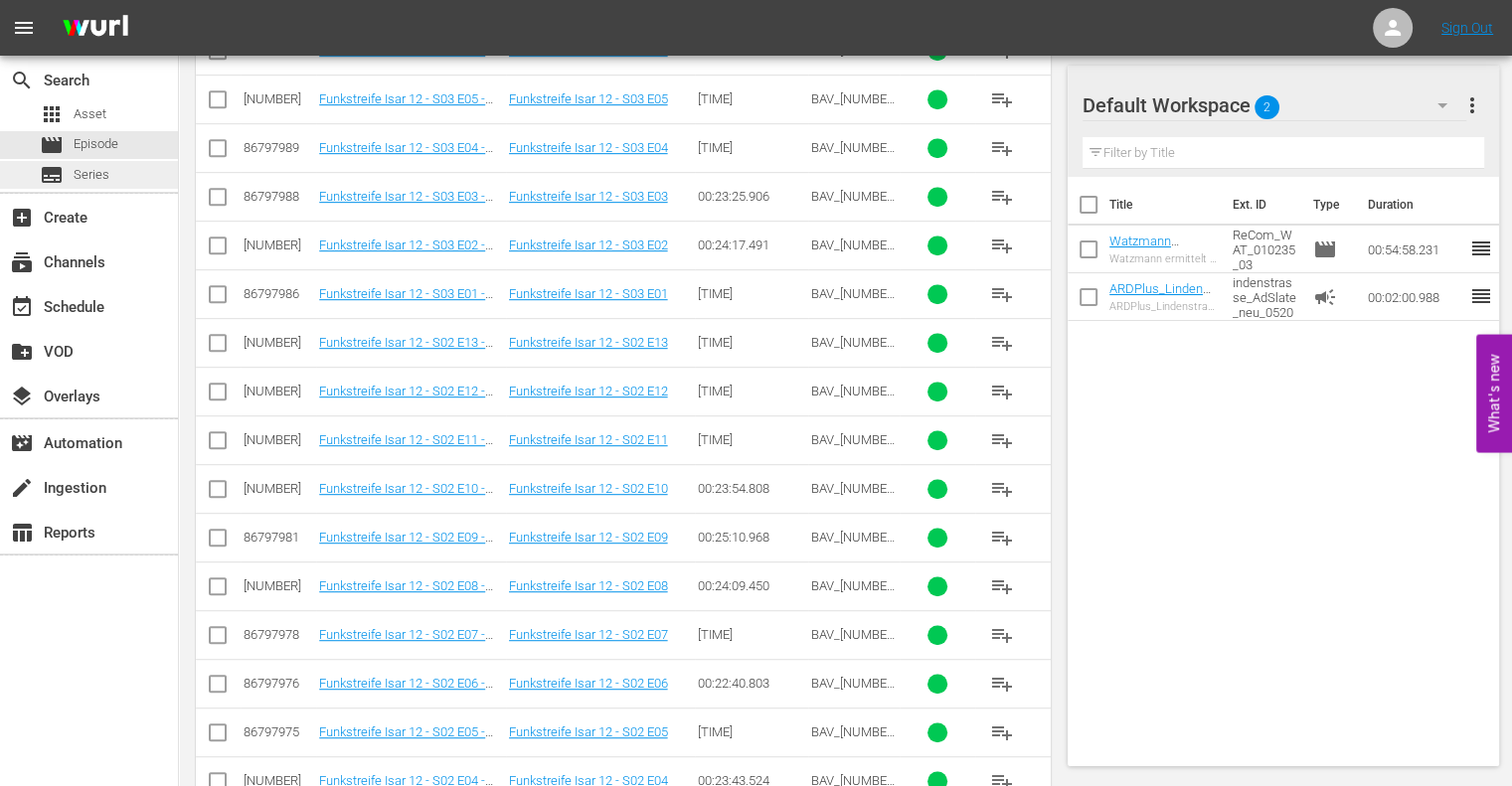 click on "Series" at bounding box center (91, 175) 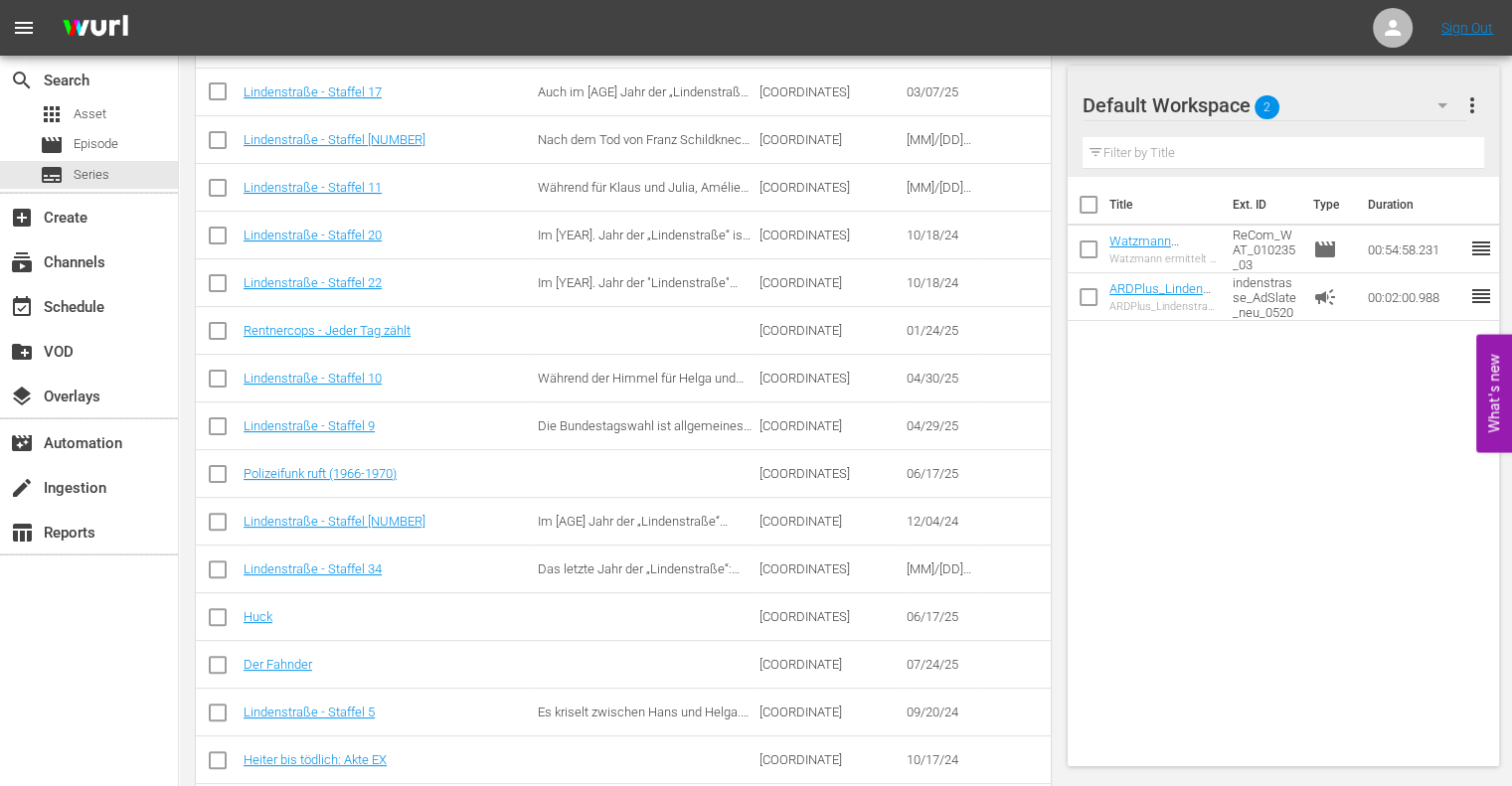 scroll, scrollTop: 540, scrollLeft: 0, axis: vertical 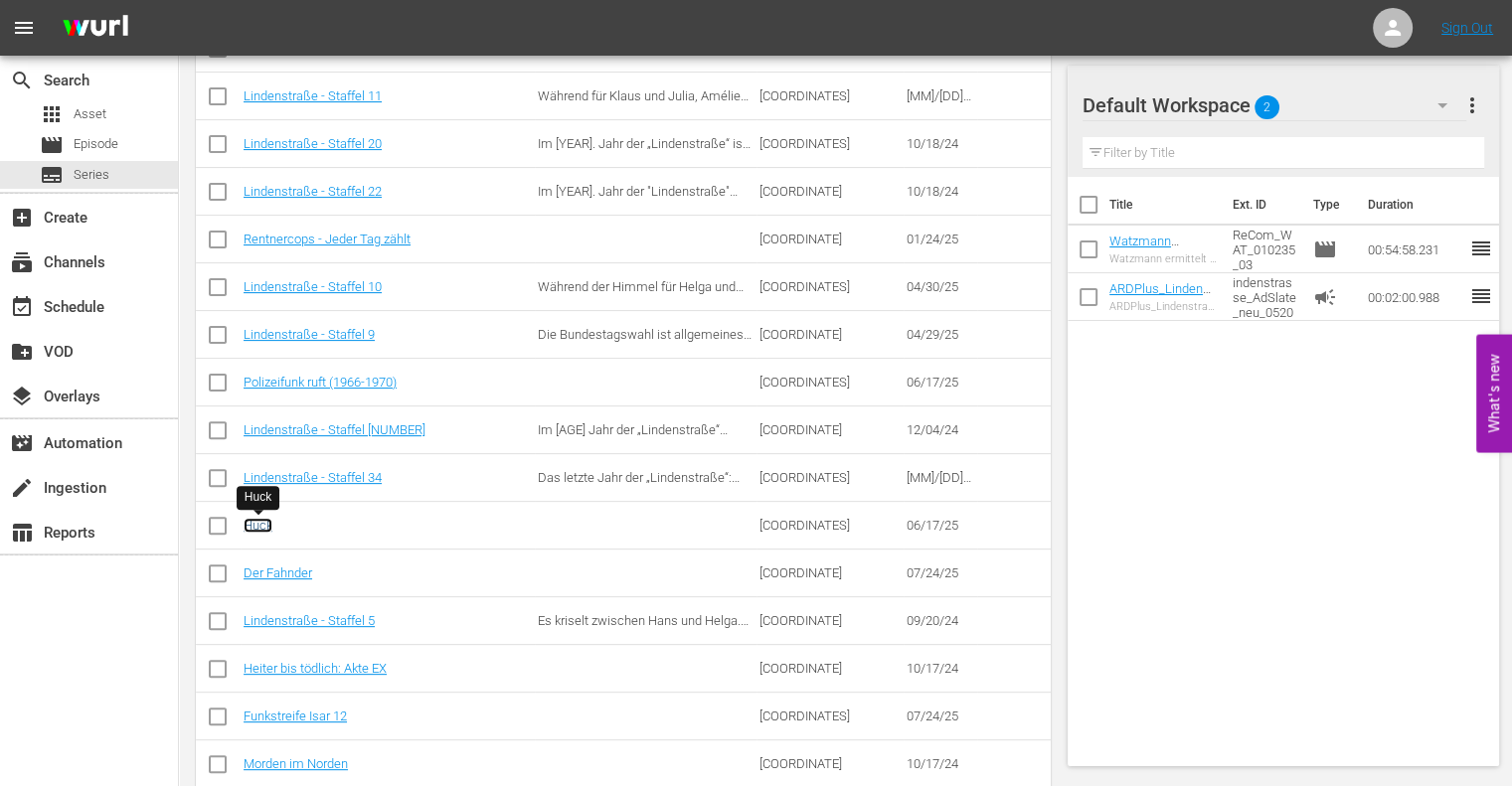 click on "Huck" at bounding box center (257, 525) 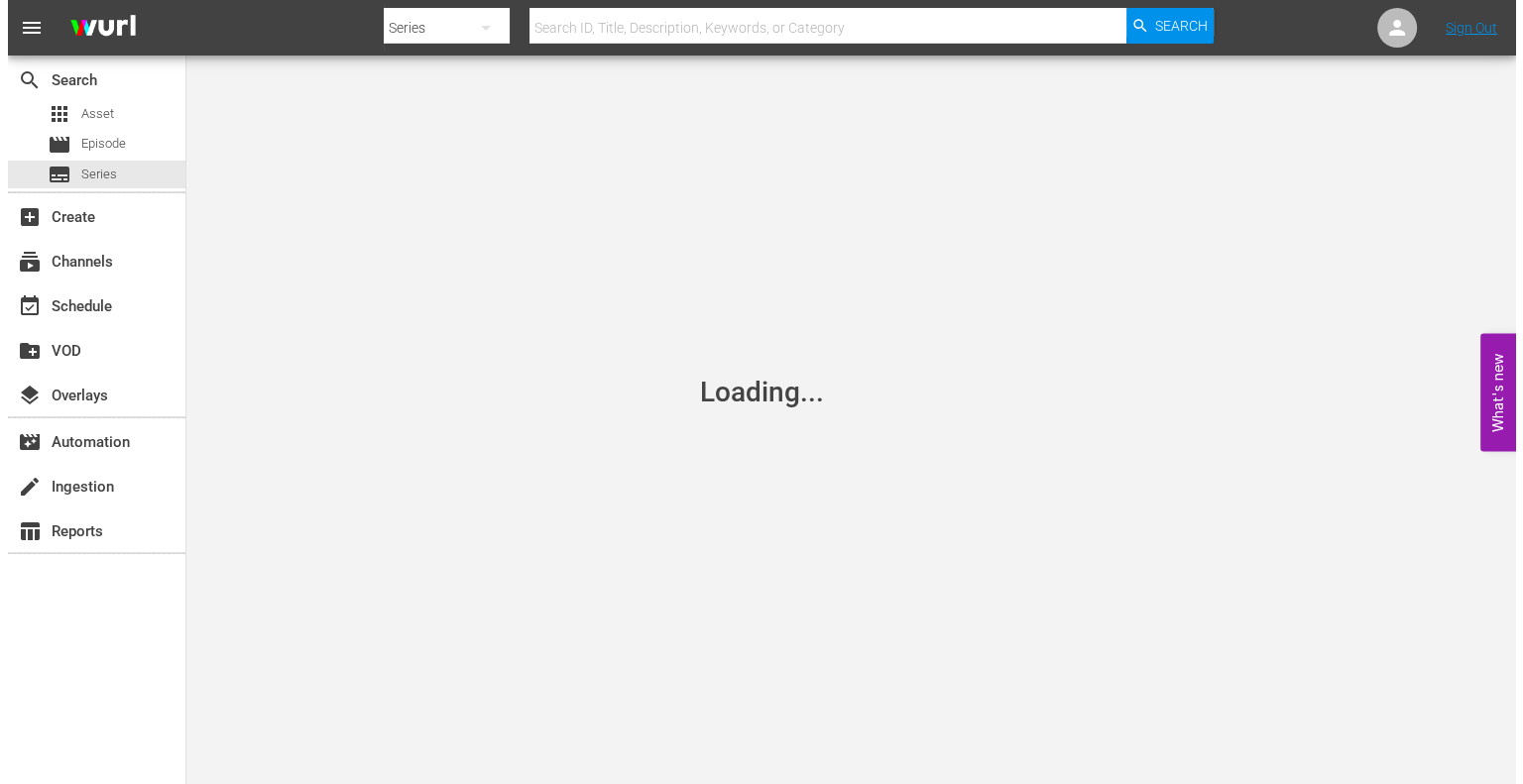 scroll, scrollTop: 0, scrollLeft: 0, axis: both 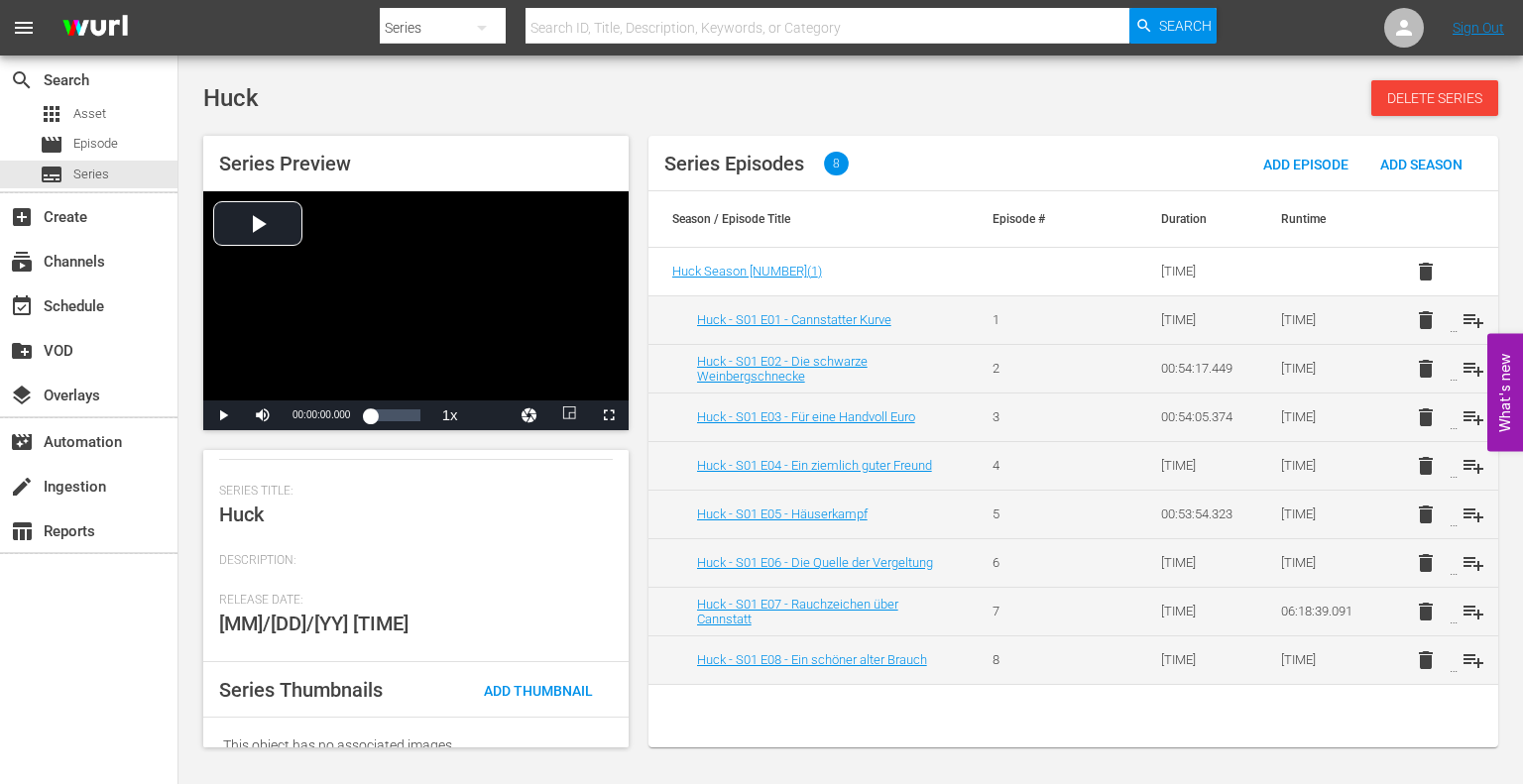 click on "Huck Season 1  ( 1 )" at bounding box center (809, 272) 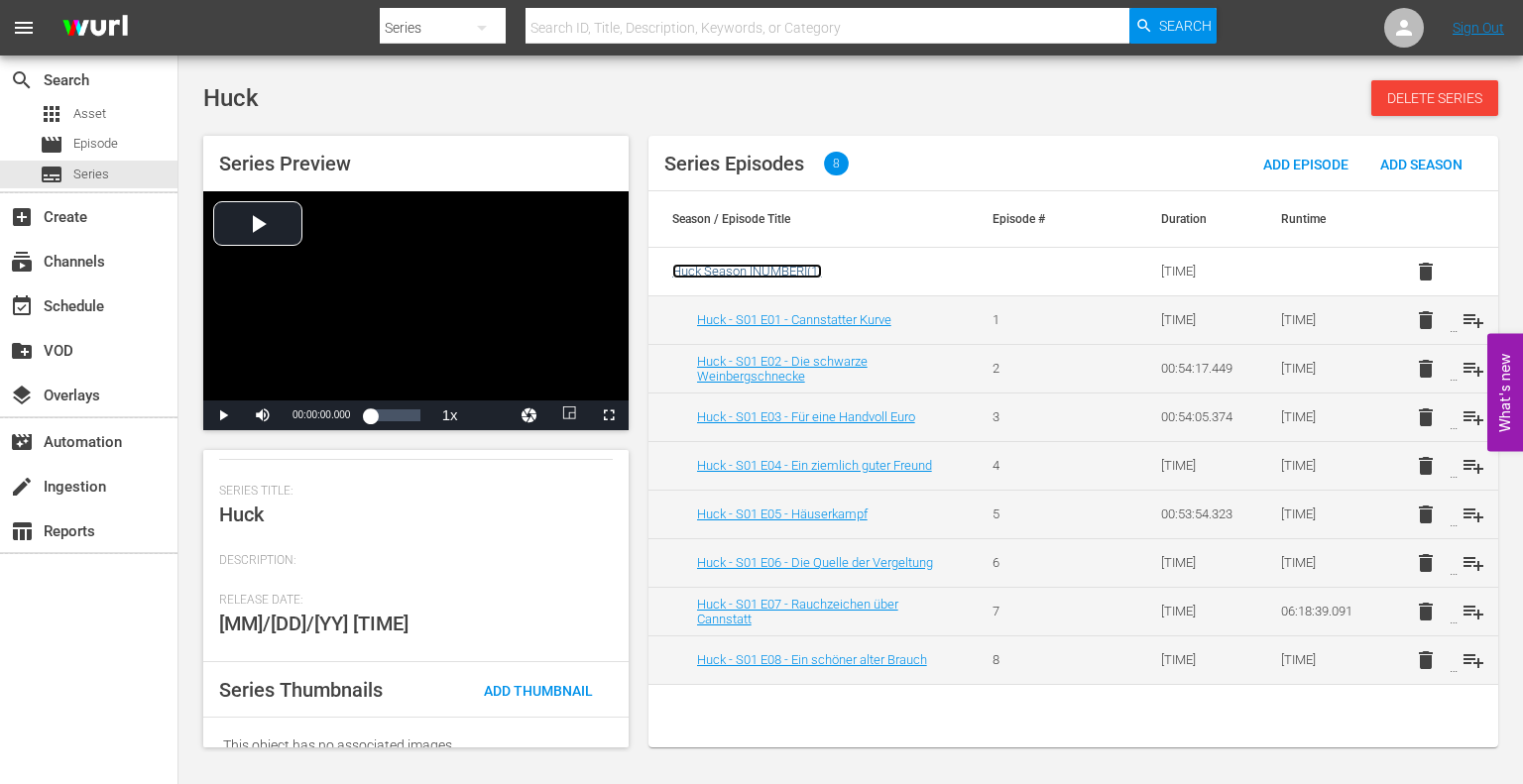 click on "Huck Season 1  ( 1 )" at bounding box center [747, 271] 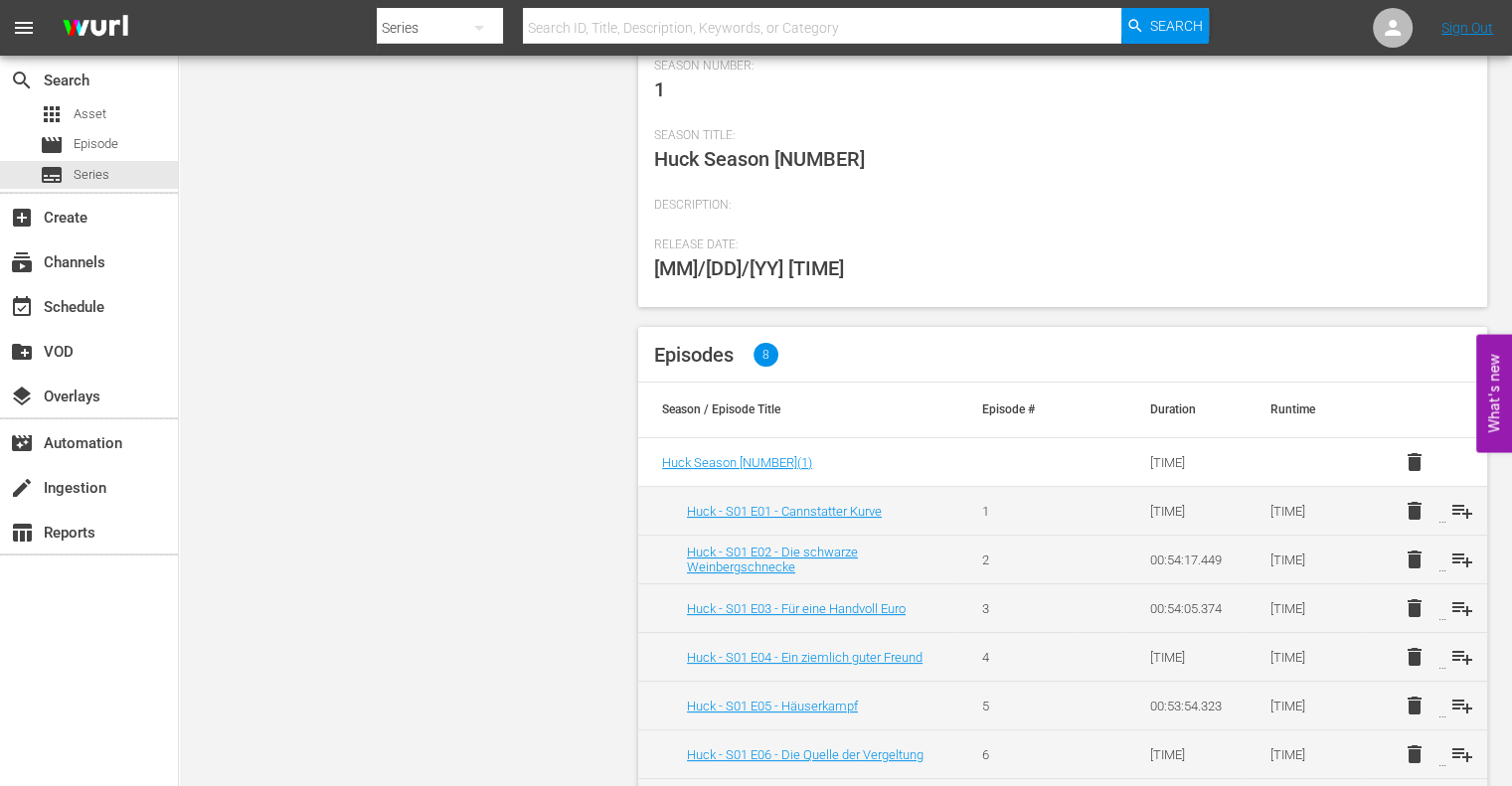 scroll, scrollTop: 373, scrollLeft: 0, axis: vertical 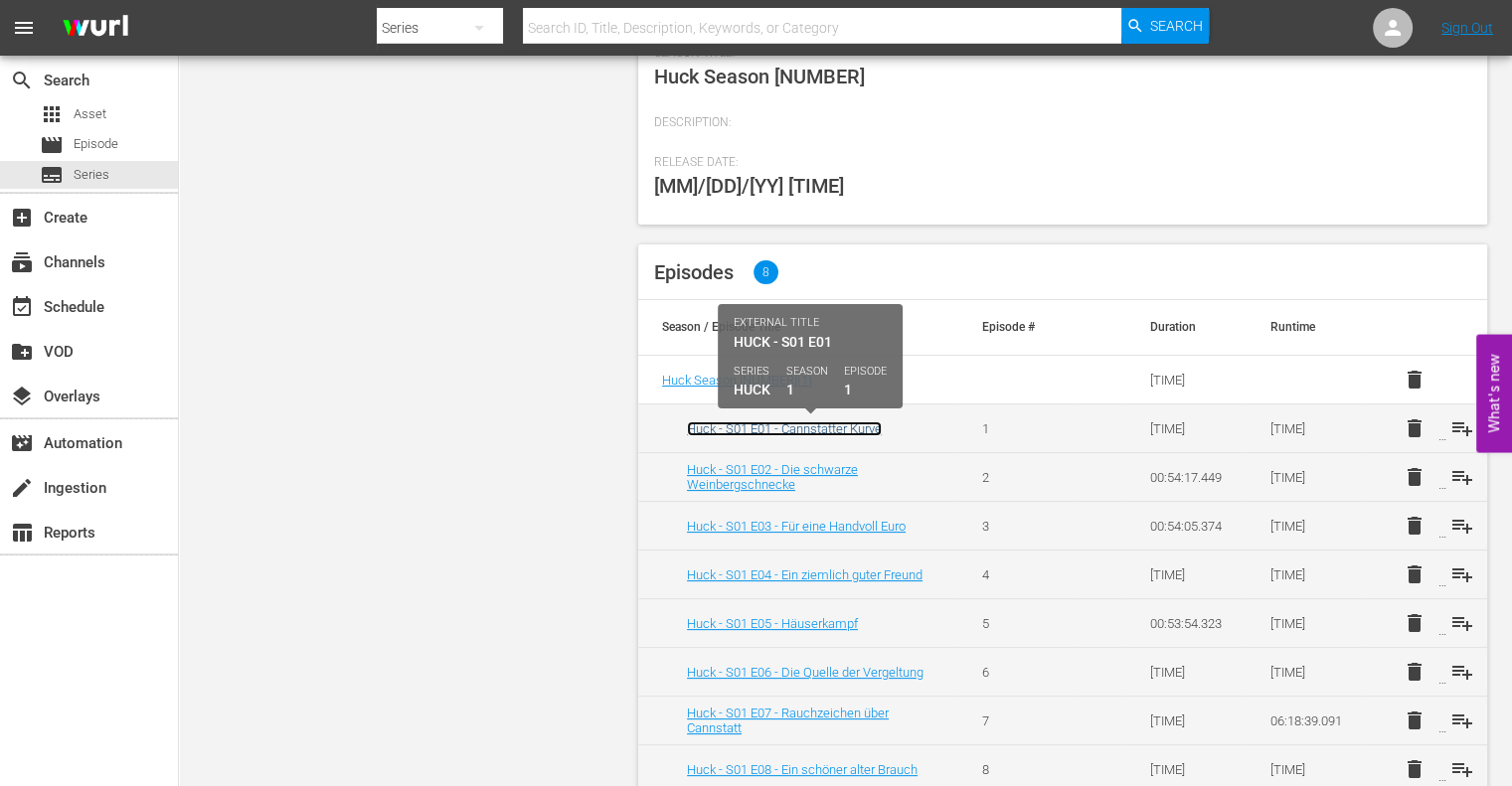 click on "Huck - S01 E01 - Cannstatter Kurve" at bounding box center [784, 428] 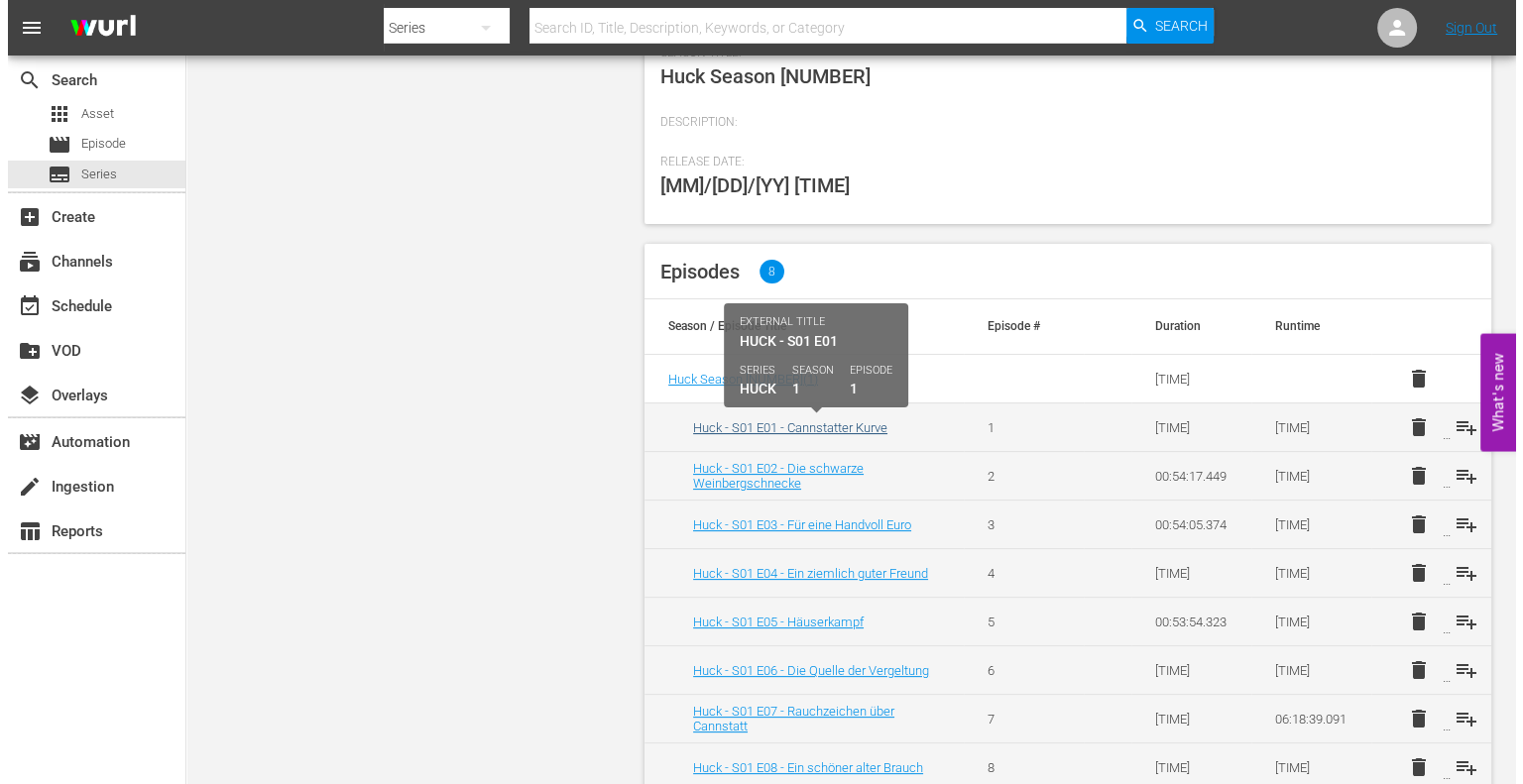 scroll, scrollTop: 0, scrollLeft: 0, axis: both 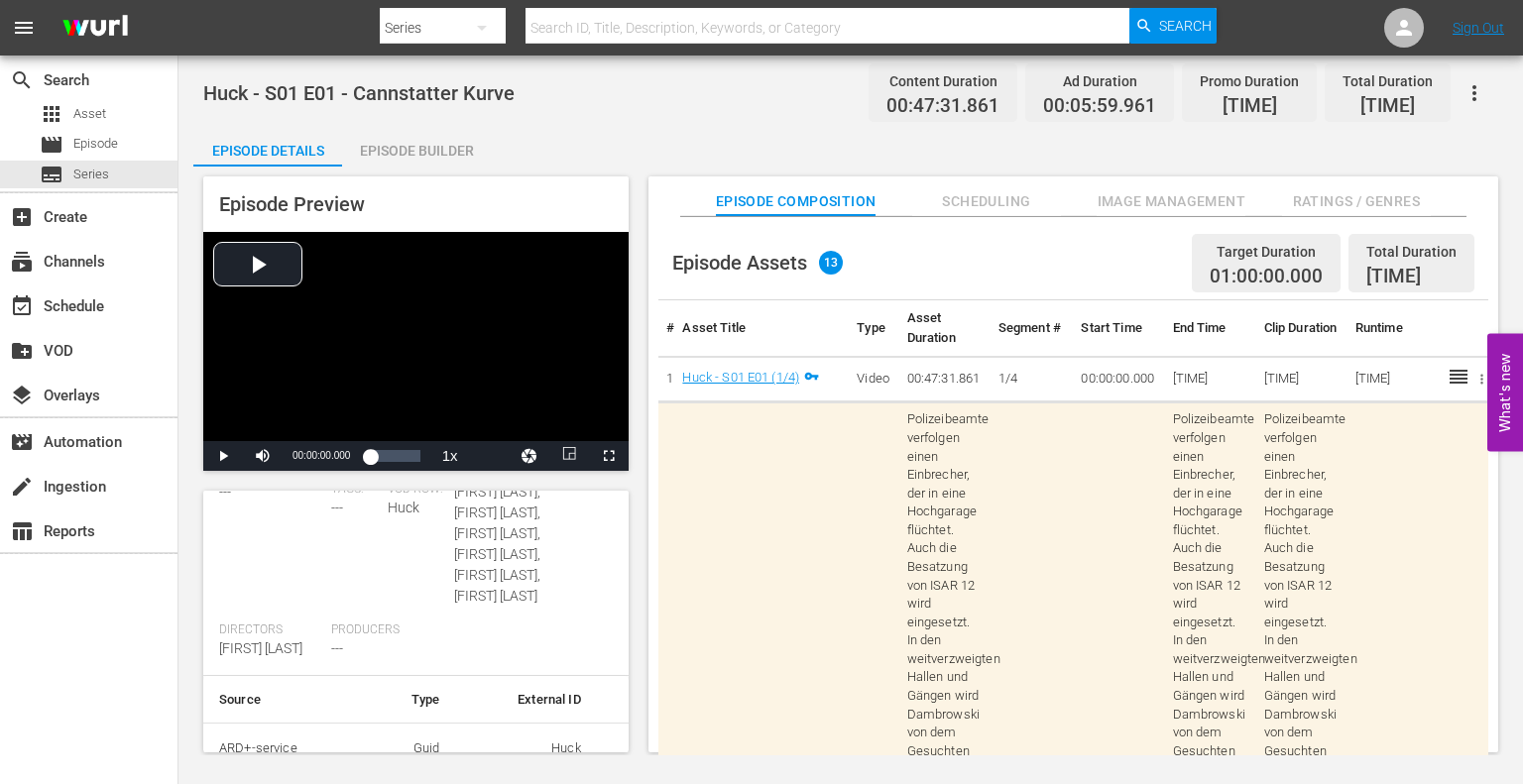 click on "Image Management" at bounding box center [1171, 201] 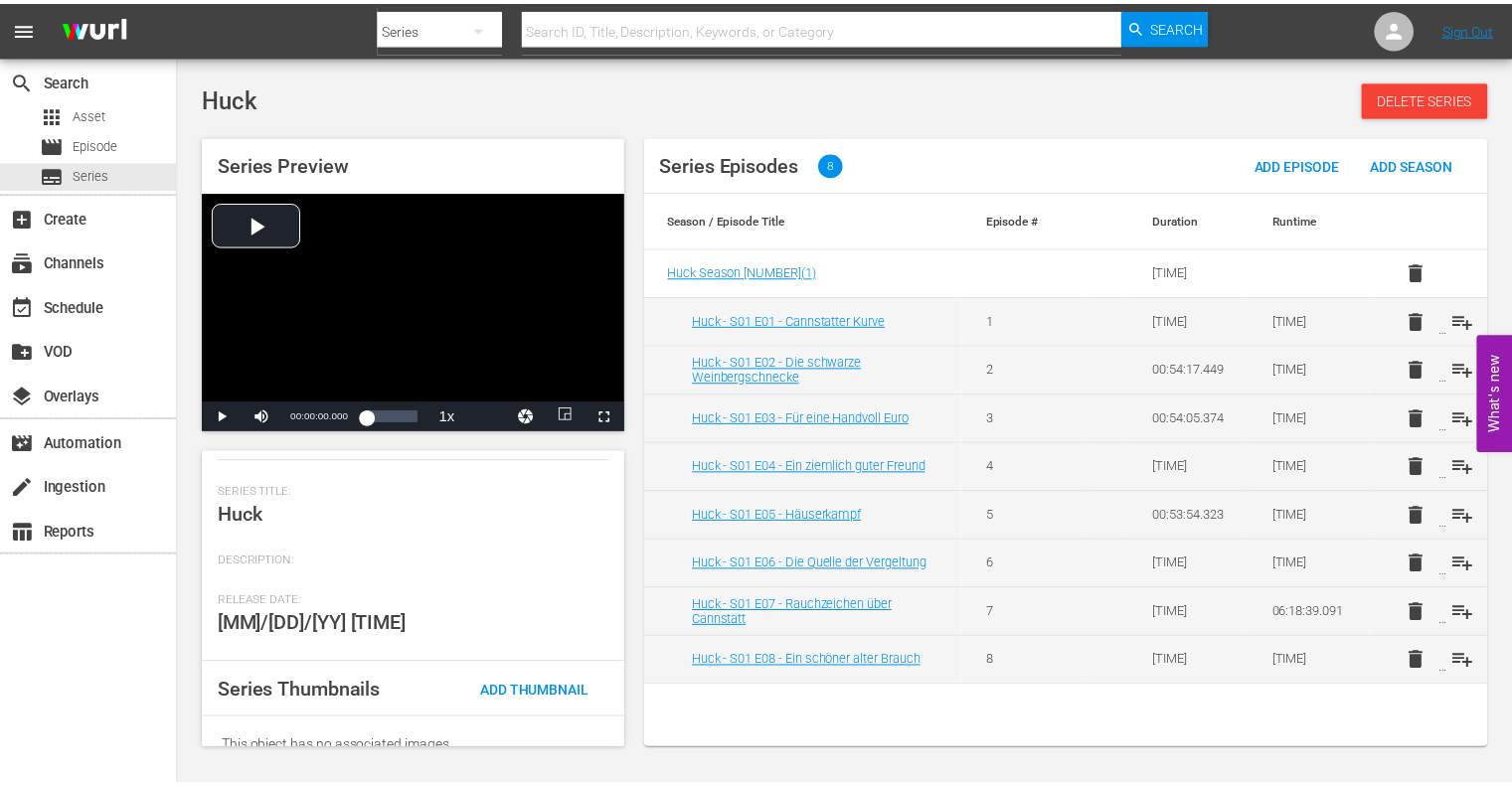 scroll, scrollTop: 0, scrollLeft: 0, axis: both 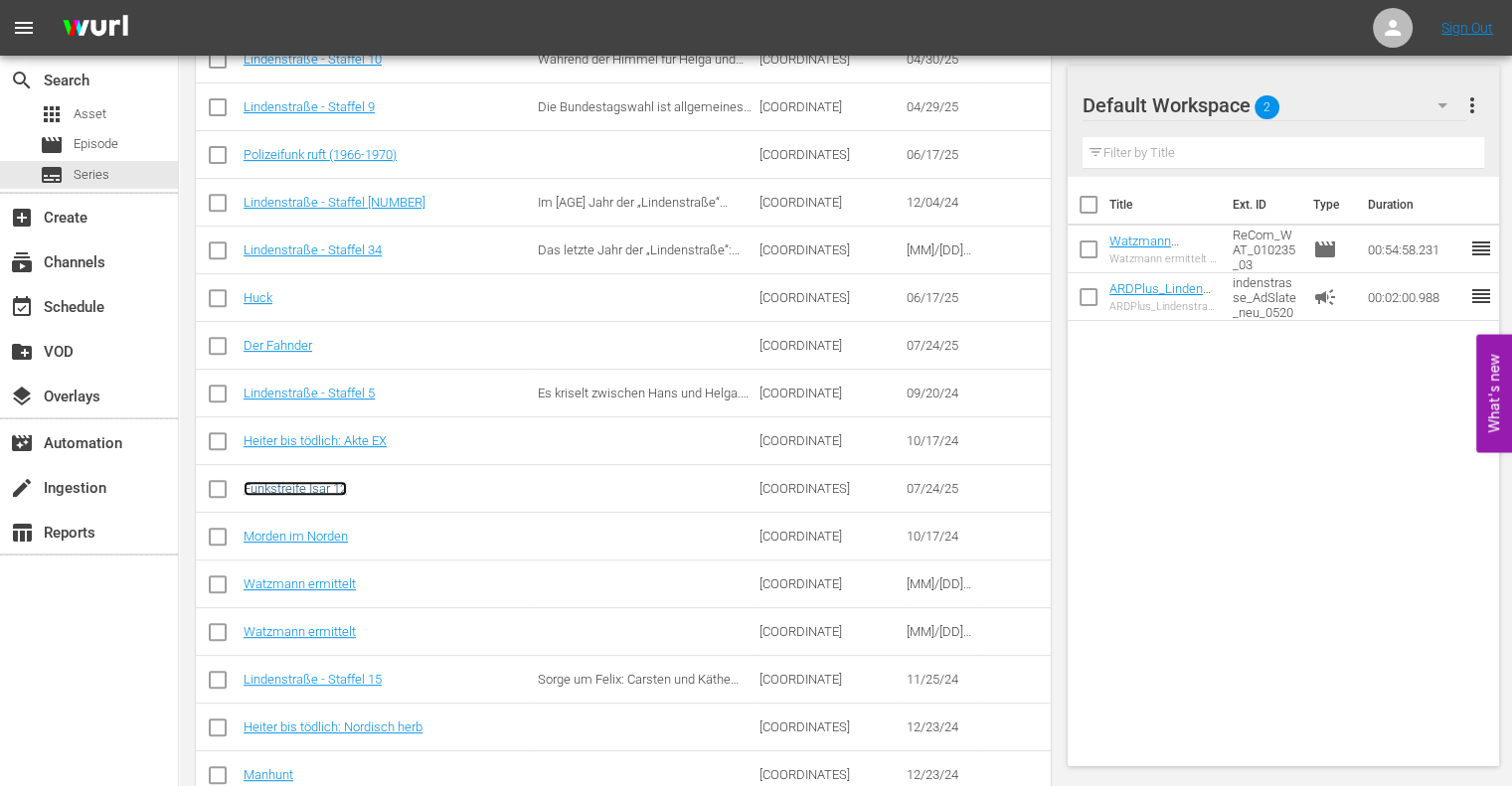 click on "Funkstreife Isar 12" at bounding box center (295, 488) 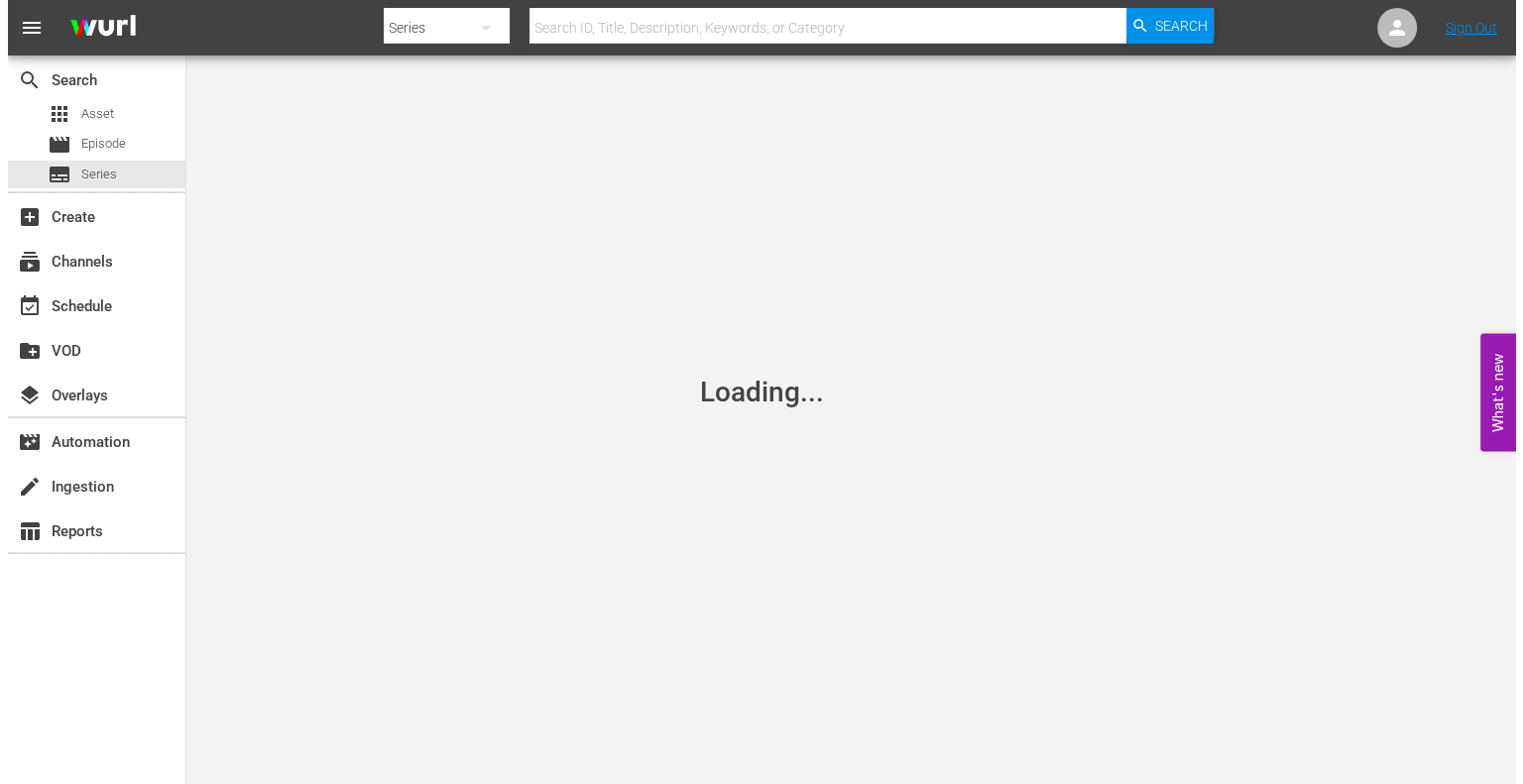 scroll, scrollTop: 0, scrollLeft: 0, axis: both 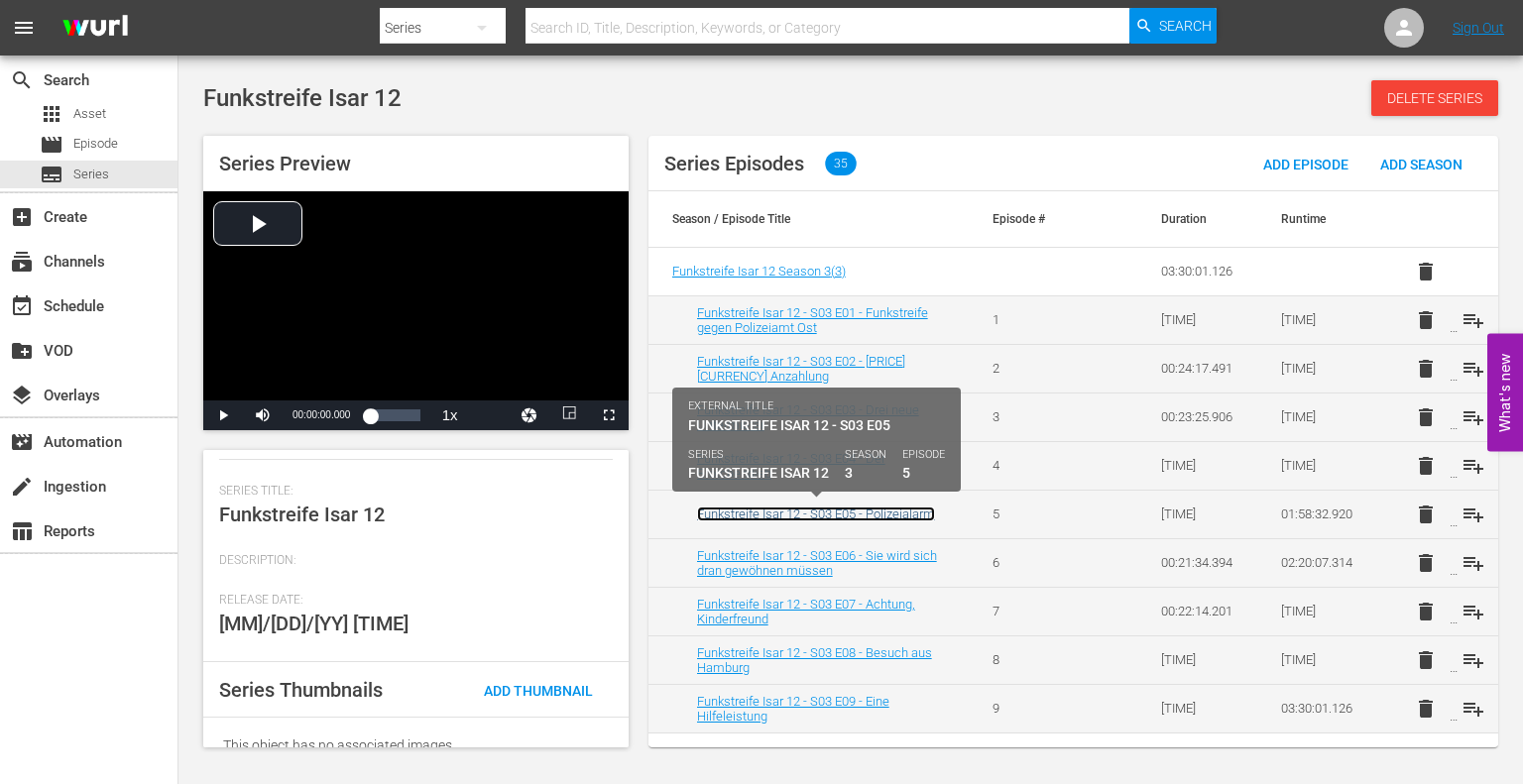click on "Funkstreife Isar 12 - S03 E05 - Polizeialarm" at bounding box center (816, 513) 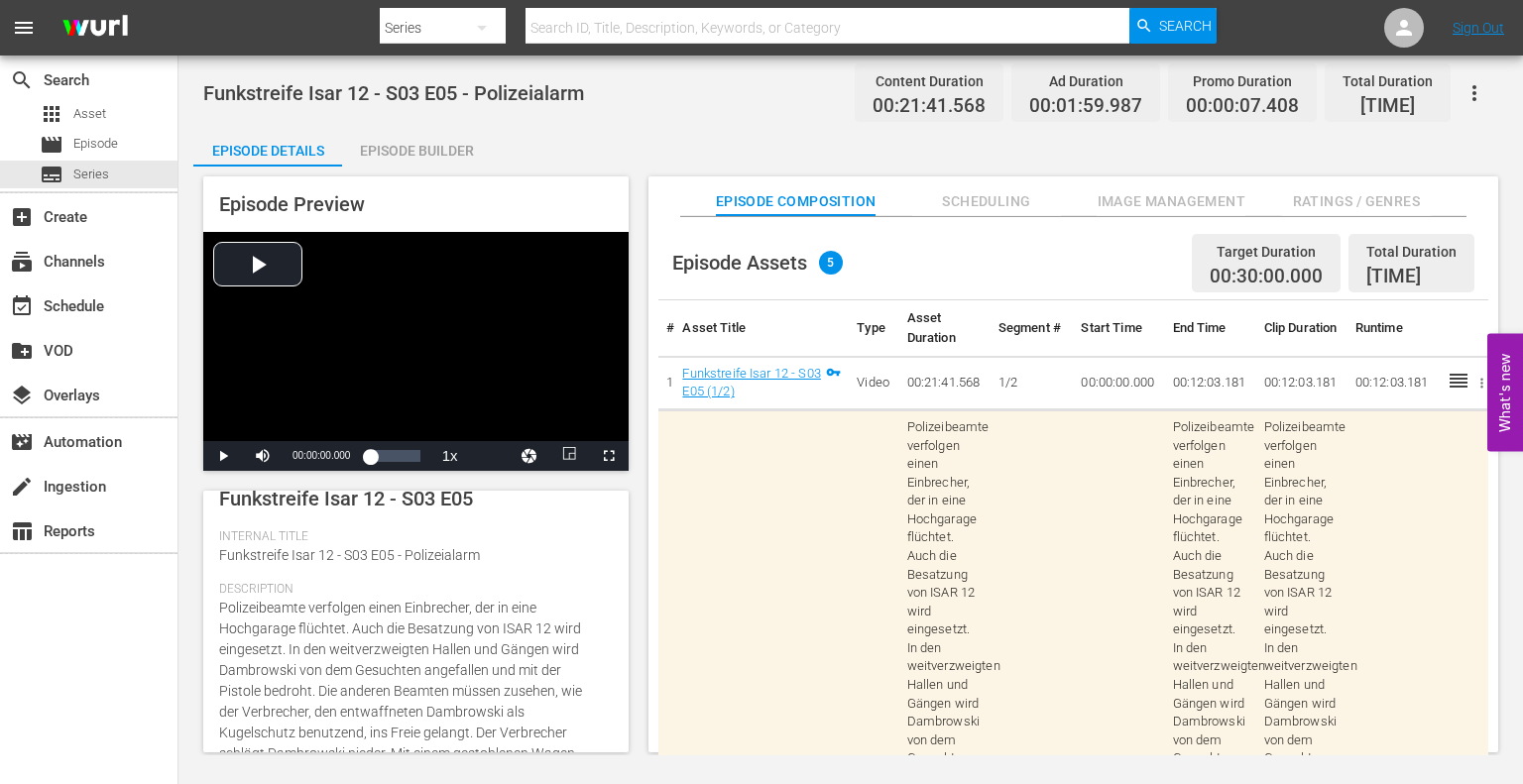 scroll, scrollTop: 0, scrollLeft: 0, axis: both 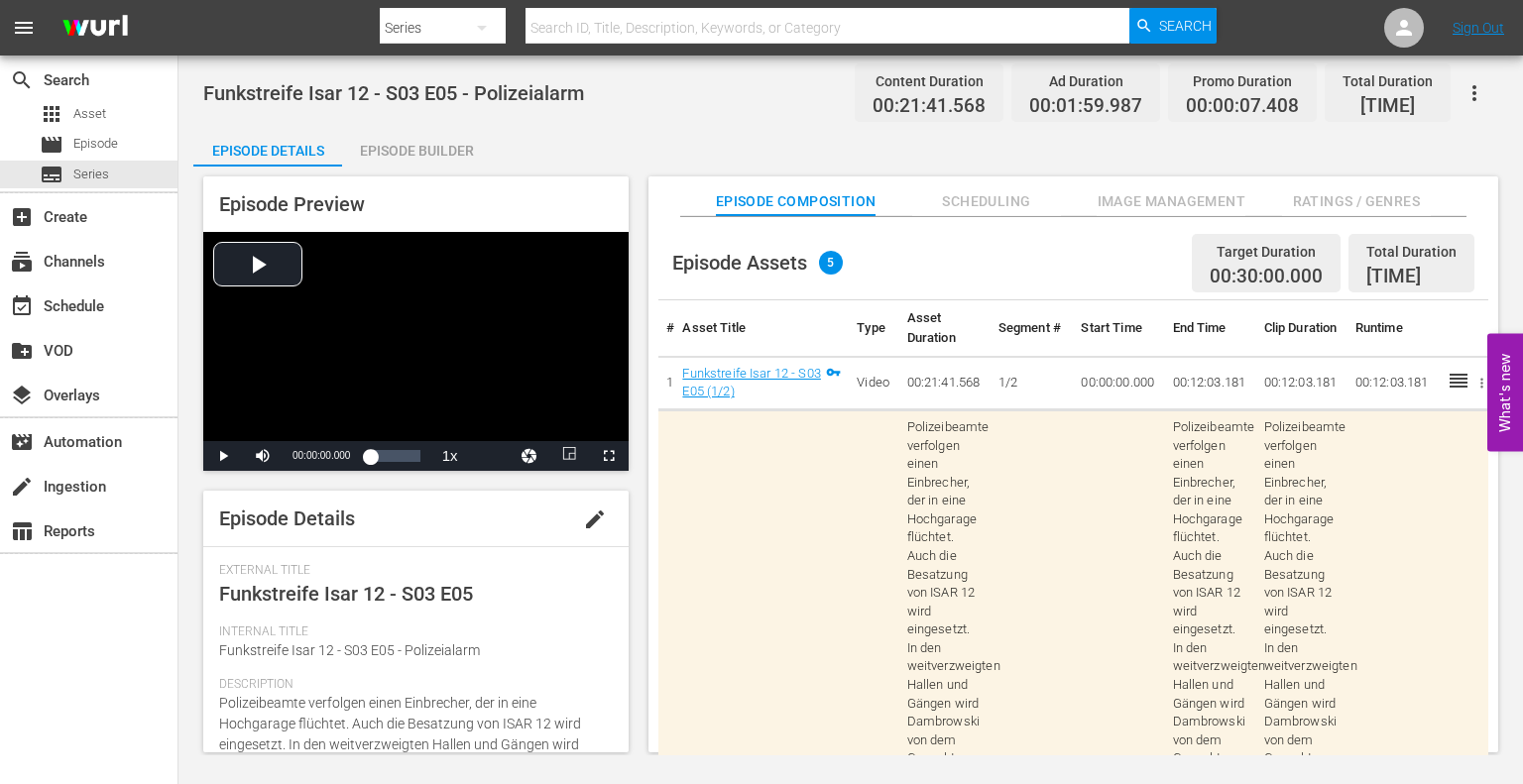 click on "Image Management" at bounding box center (1171, 201) 